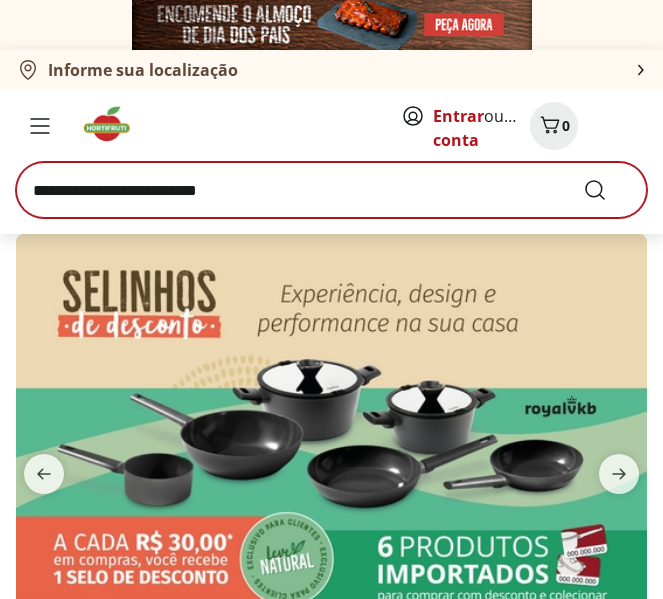 scroll, scrollTop: 0, scrollLeft: 0, axis: both 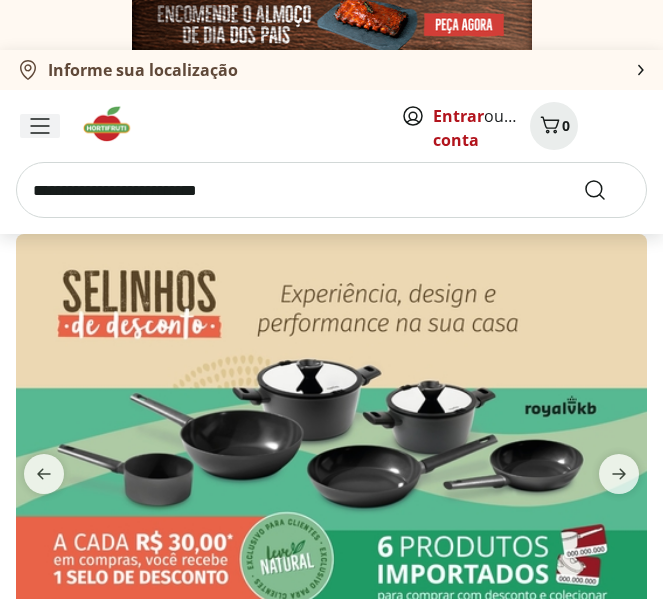 click at bounding box center [40, 126] 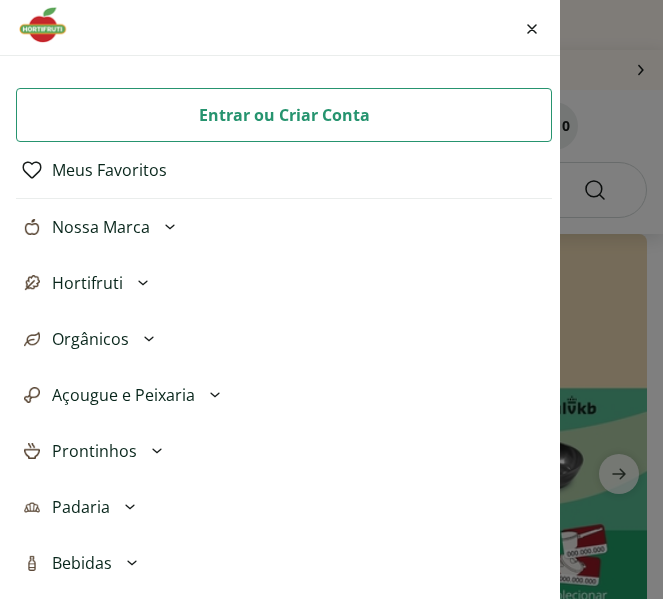click on "Orgânicos" at bounding box center [90, 339] 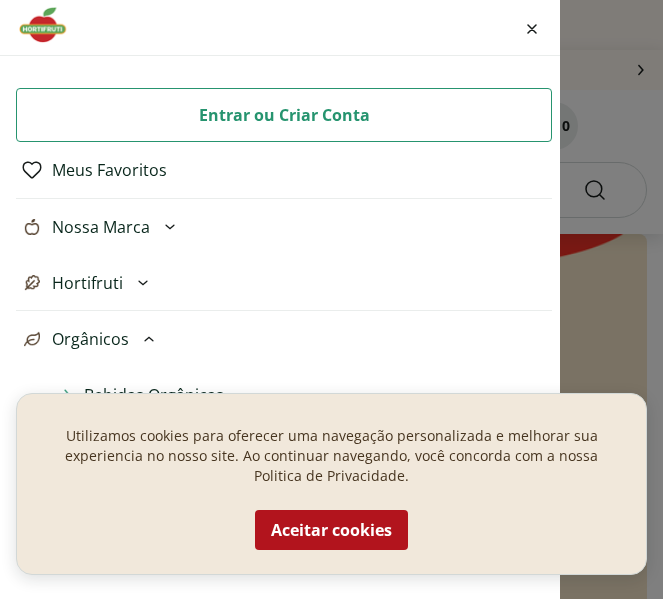 scroll, scrollTop: 100, scrollLeft: 0, axis: vertical 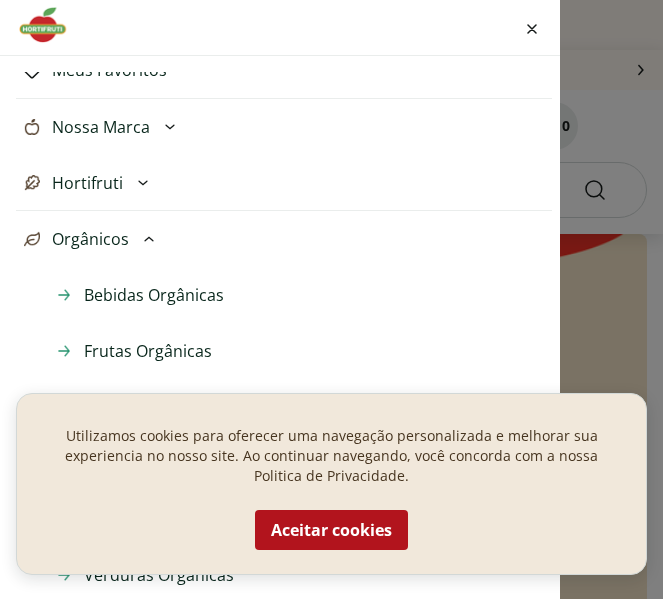click on "Frutas Orgânicas" at bounding box center (148, 351) 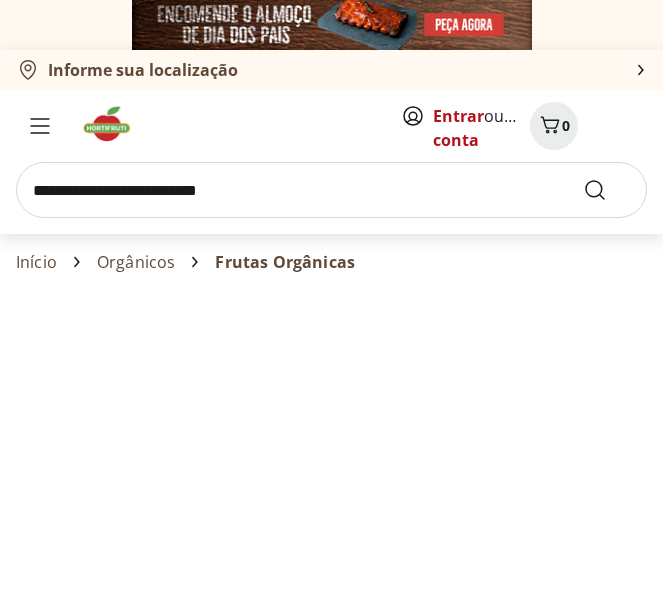 scroll, scrollTop: 0, scrollLeft: 0, axis: both 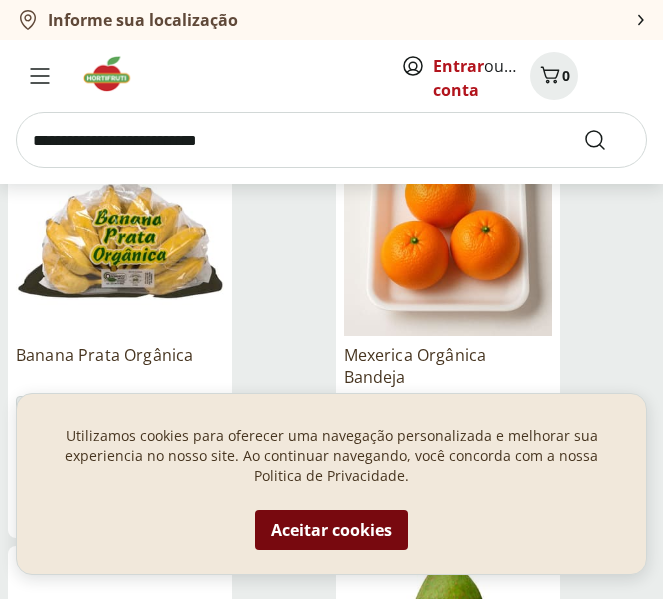 click on "Aceitar cookies" at bounding box center (331, 530) 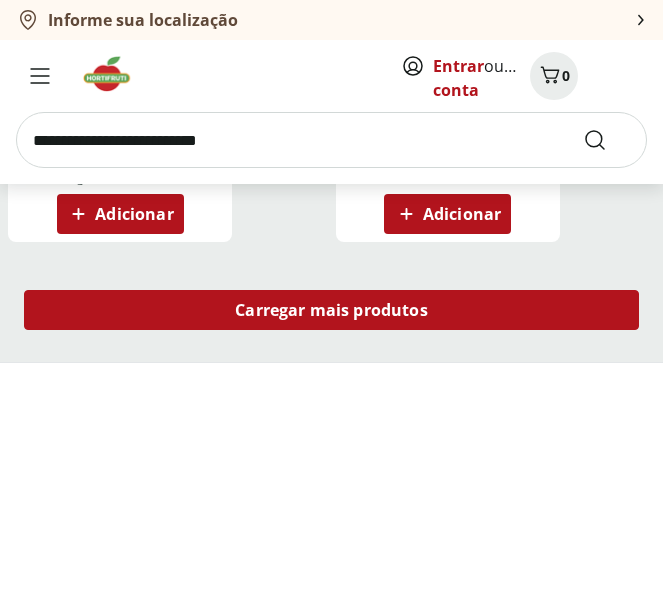 scroll, scrollTop: 2800, scrollLeft: 0, axis: vertical 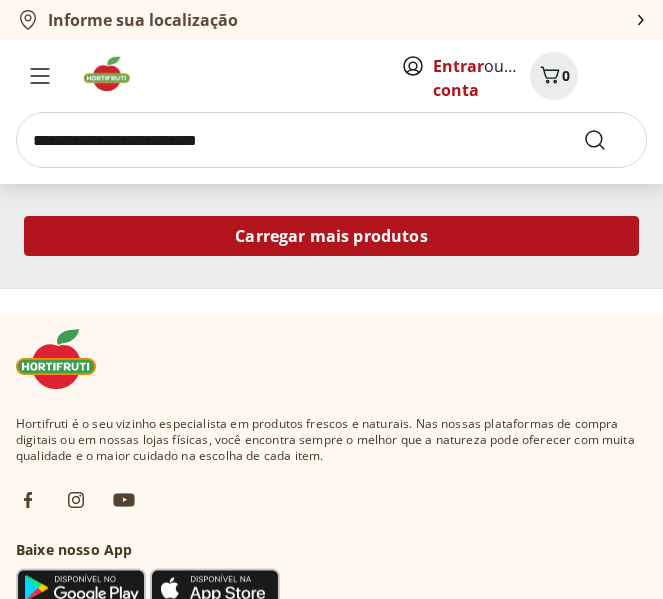 click on "Carregar mais produtos" at bounding box center [331, 236] 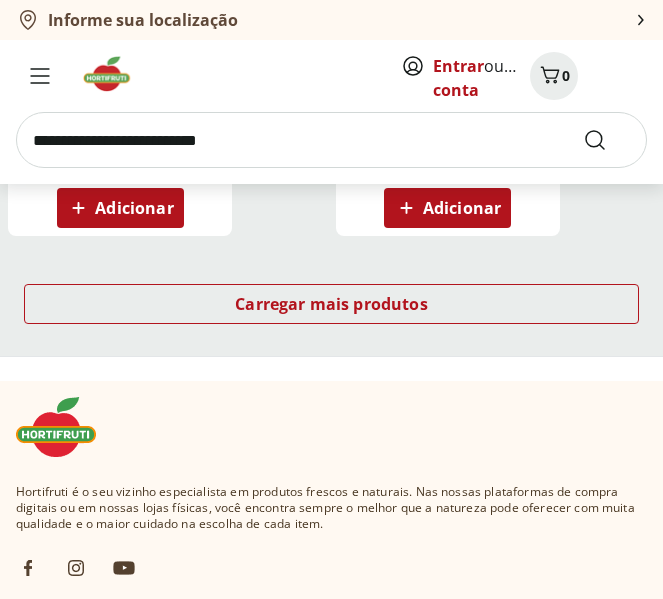scroll, scrollTop: 5300, scrollLeft: 0, axis: vertical 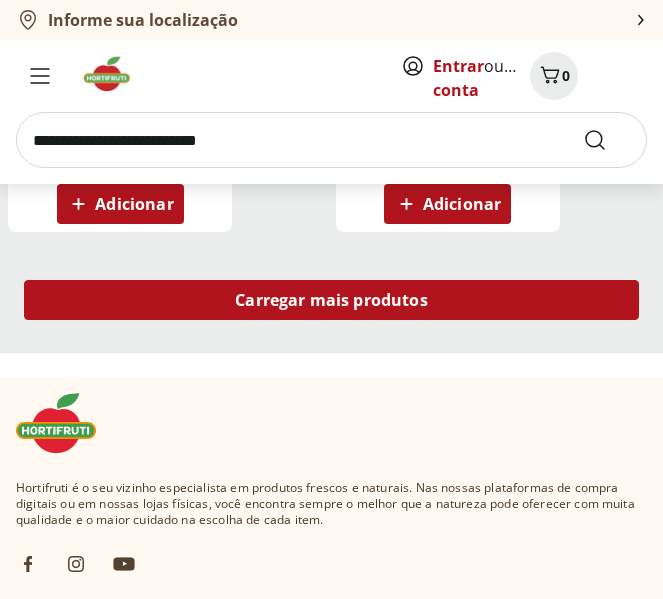 click on "Carregar mais produtos" at bounding box center [331, 300] 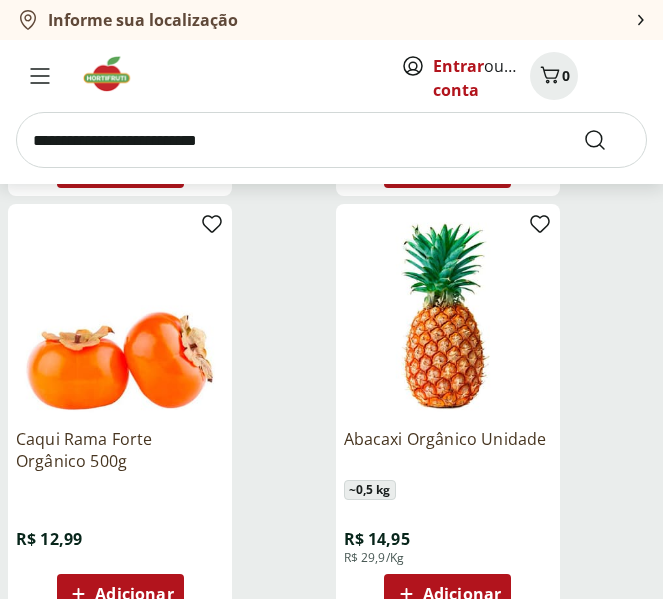 scroll, scrollTop: 700, scrollLeft: 0, axis: vertical 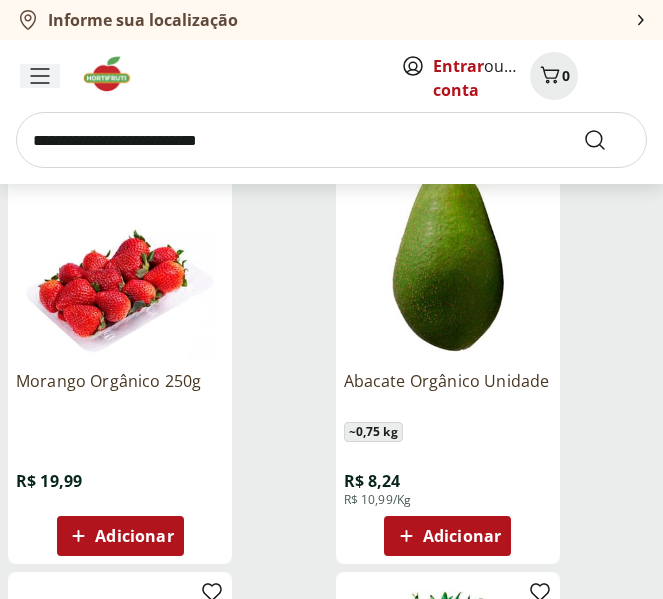 click 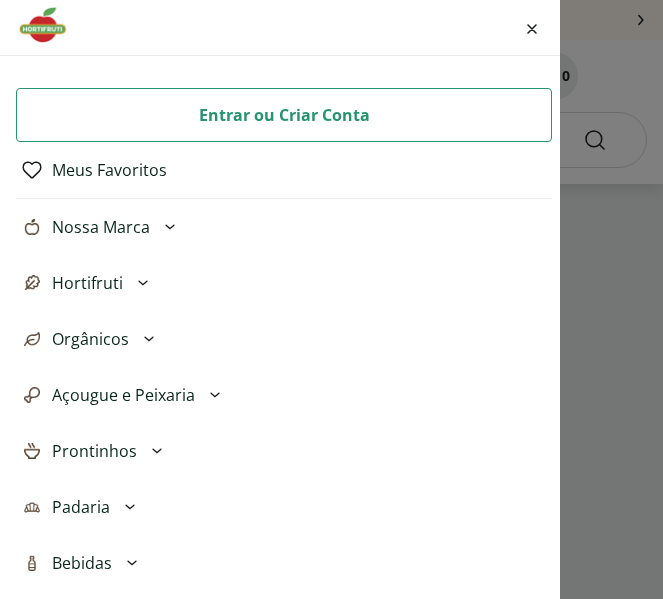 click 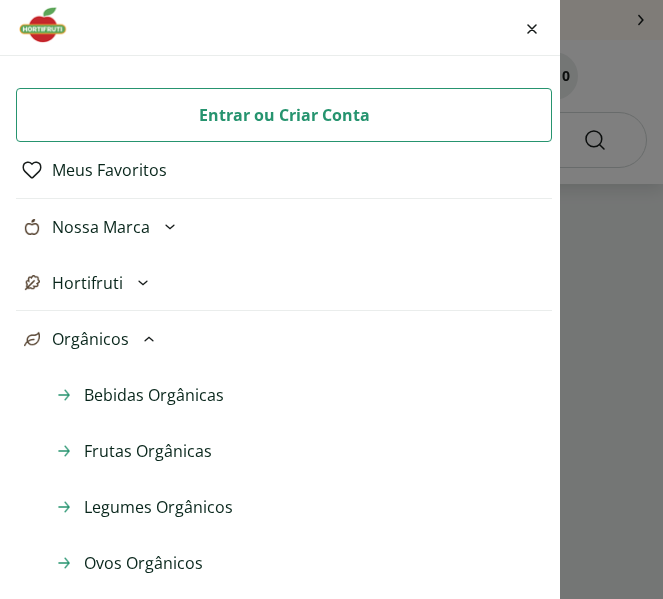 click on "Legumes Orgânicos" at bounding box center (158, 507) 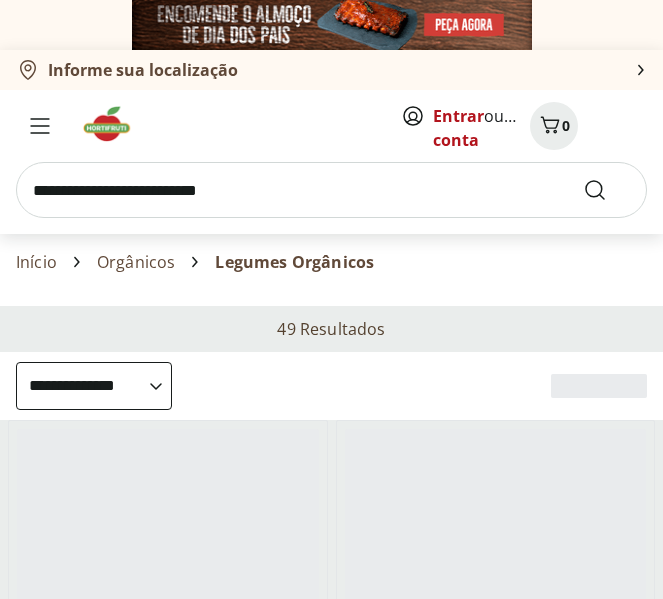 select on "**********" 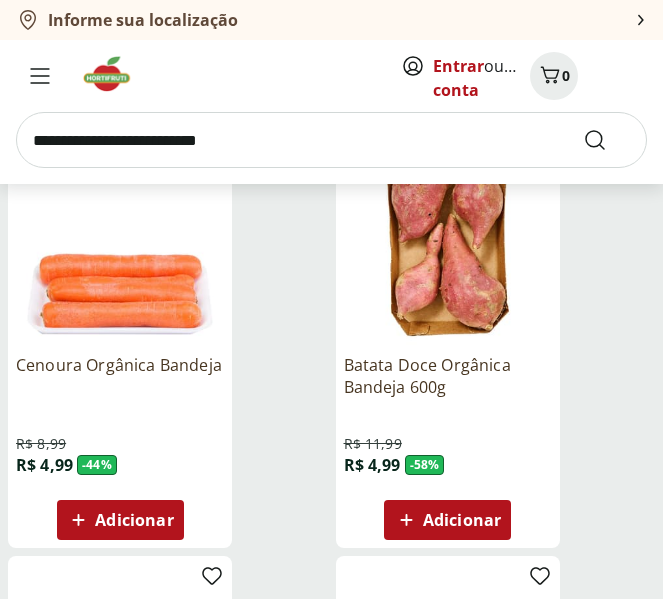 scroll, scrollTop: 400, scrollLeft: 0, axis: vertical 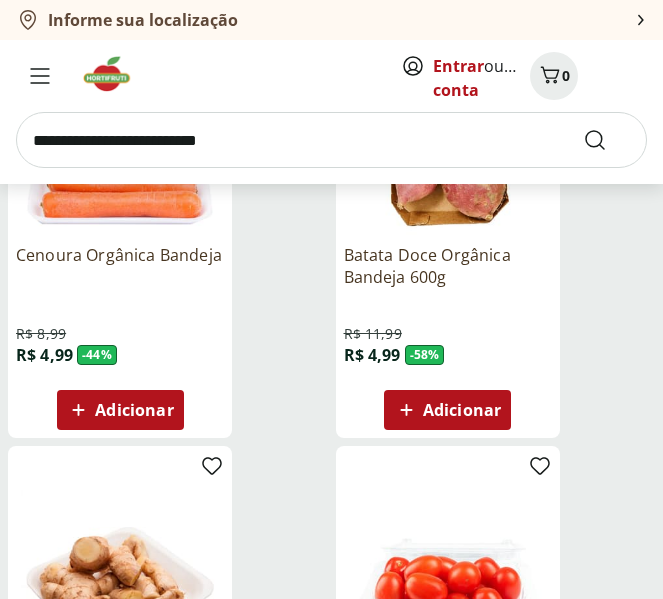 click at bounding box center [120, 132] 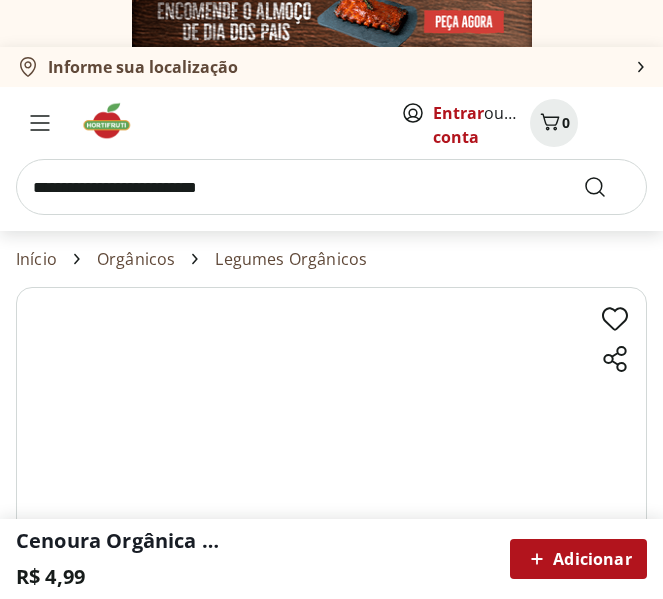 scroll, scrollTop: 0, scrollLeft: 0, axis: both 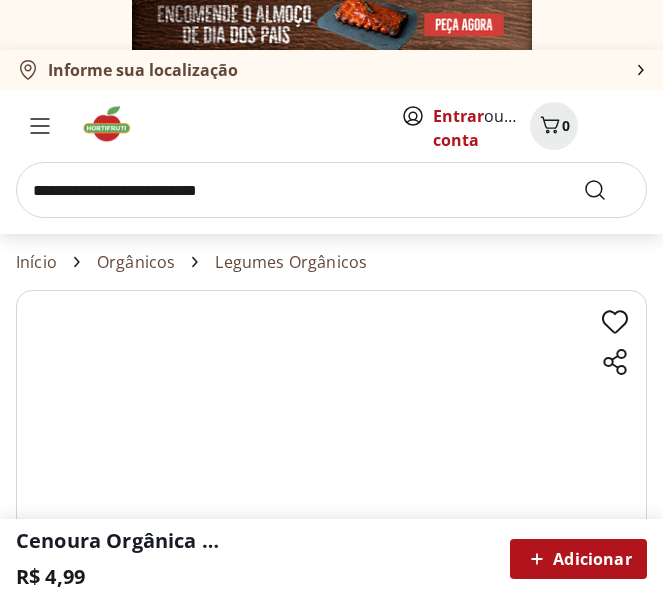 select on "**********" 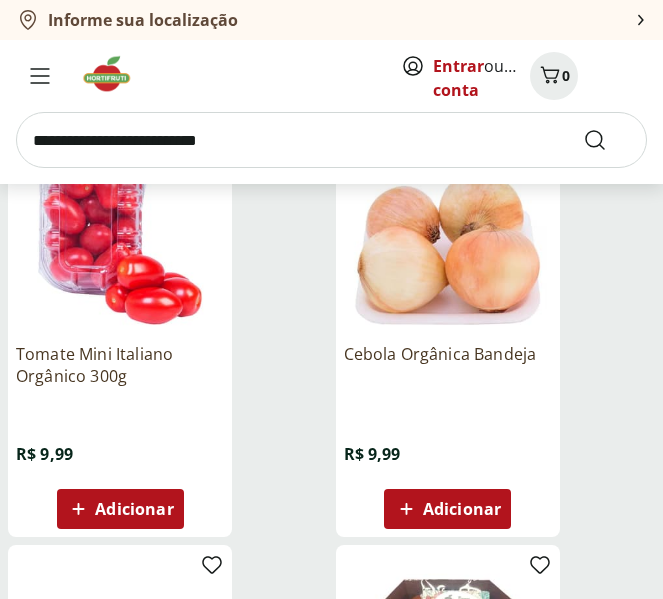 scroll, scrollTop: 1600, scrollLeft: 0, axis: vertical 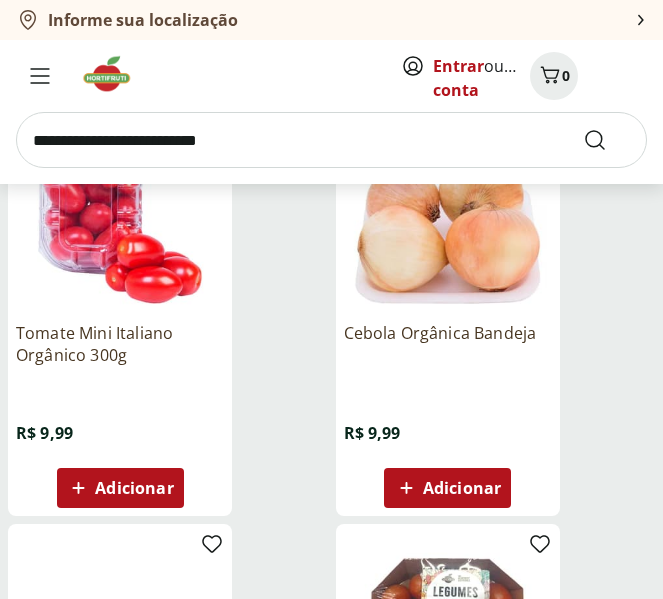 click at bounding box center (448, 210) 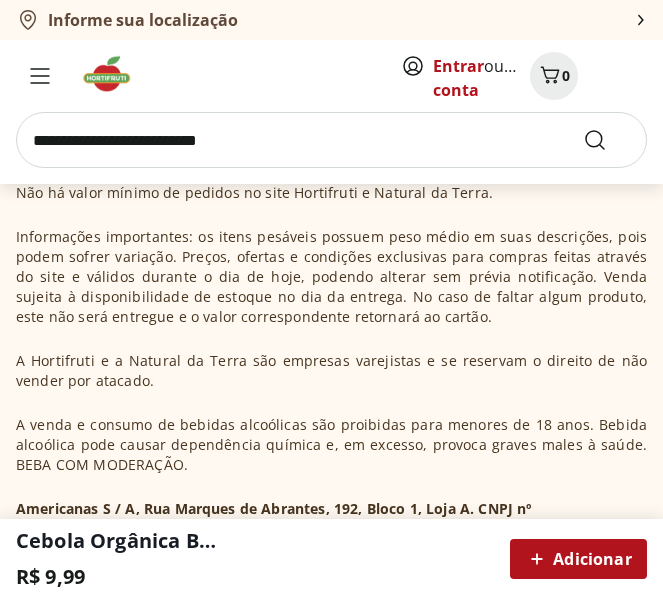 scroll, scrollTop: 2112, scrollLeft: 0, axis: vertical 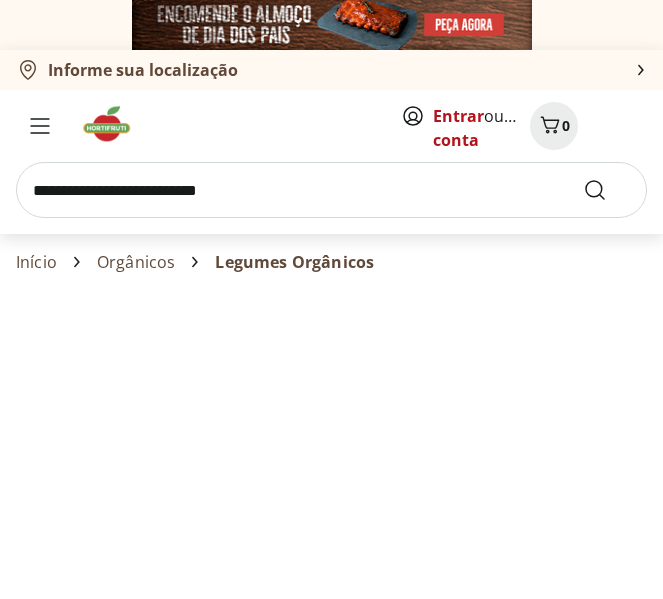 select on "**********" 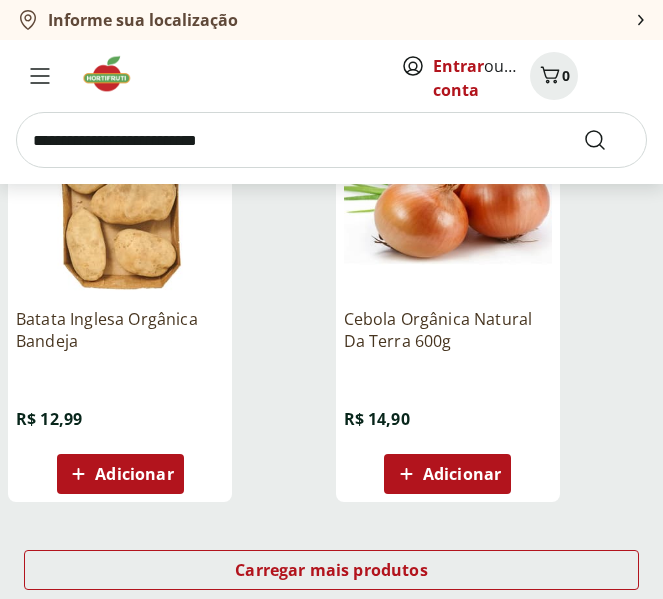 scroll, scrollTop: 2500, scrollLeft: 0, axis: vertical 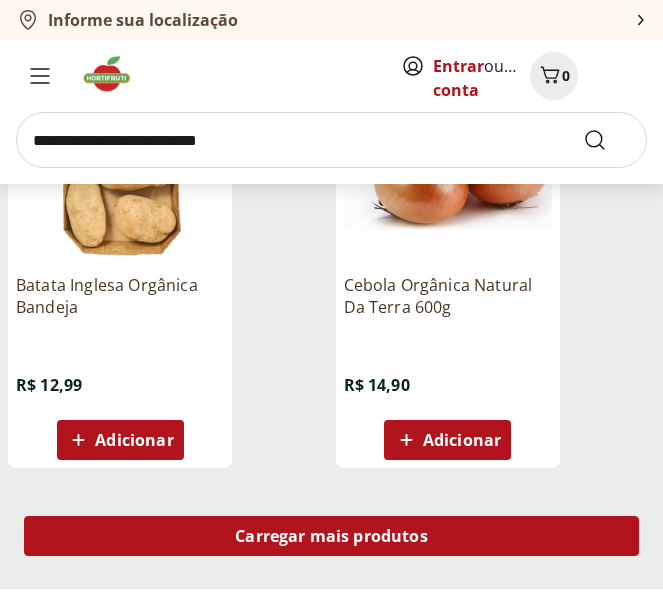 click on "Carregar mais produtos" at bounding box center [331, 536] 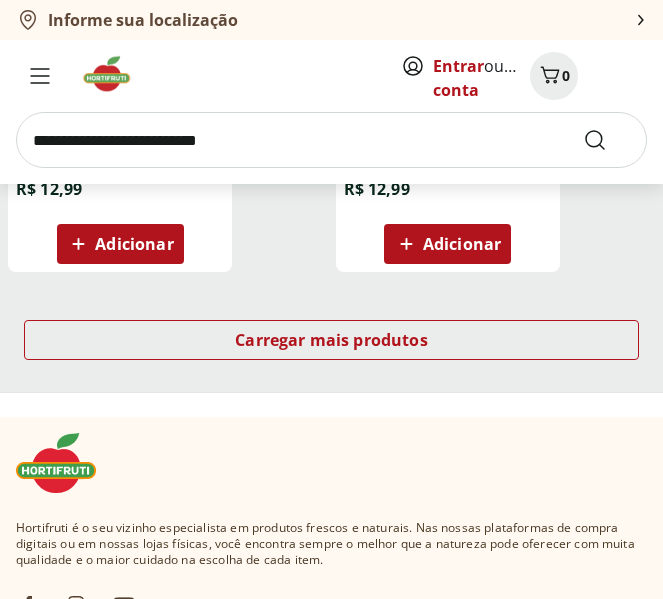 scroll, scrollTop: 5300, scrollLeft: 0, axis: vertical 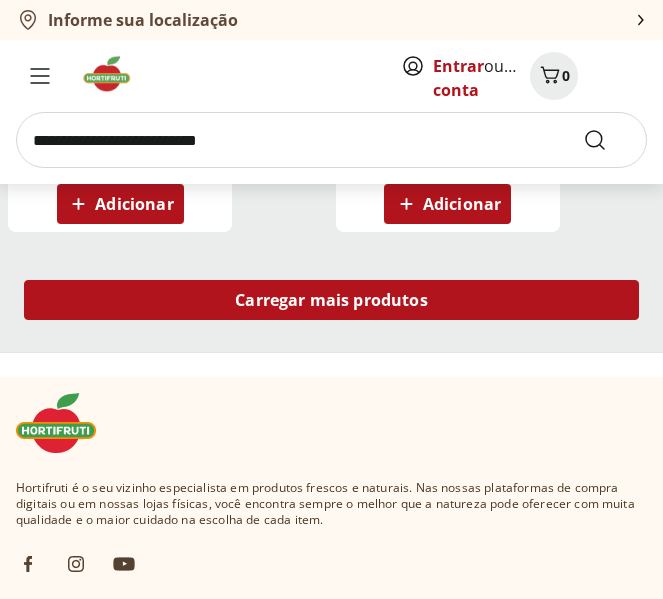 click on "Carregar mais produtos" at bounding box center [331, 300] 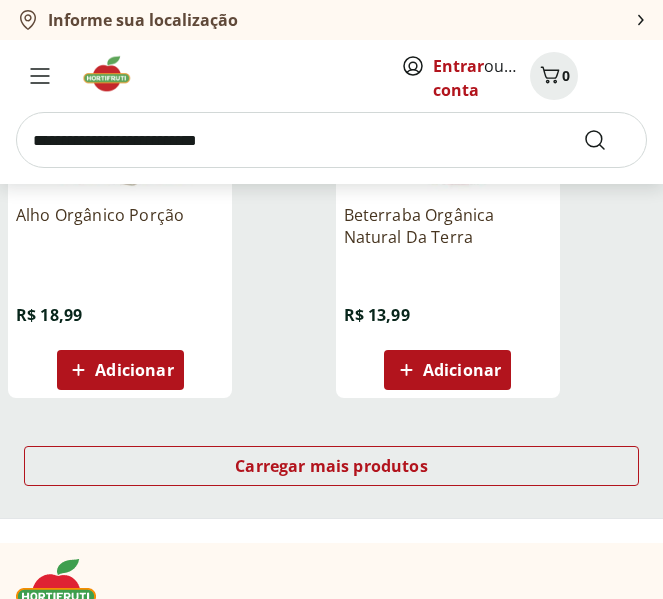 scroll, scrollTop: 7700, scrollLeft: 0, axis: vertical 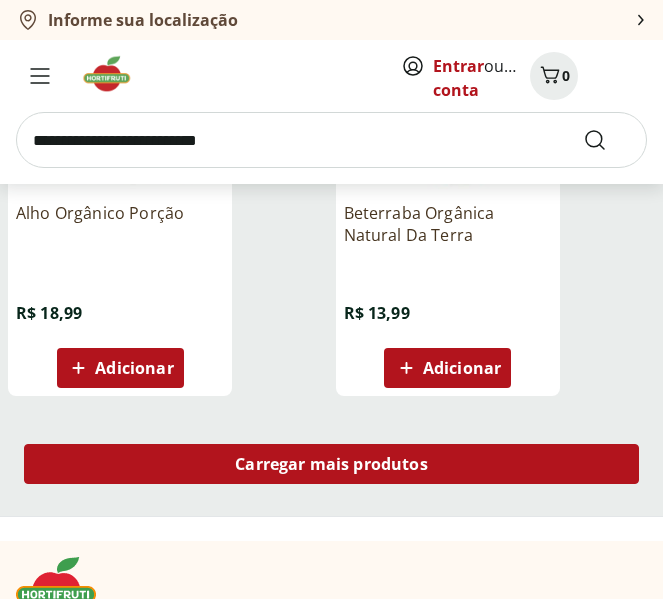 click on "Carregar mais produtos" at bounding box center [331, 464] 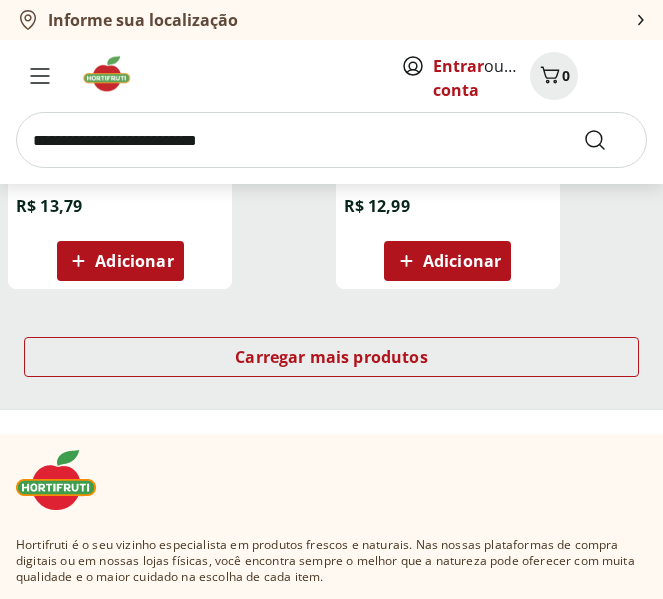 scroll, scrollTop: 10400, scrollLeft: 0, axis: vertical 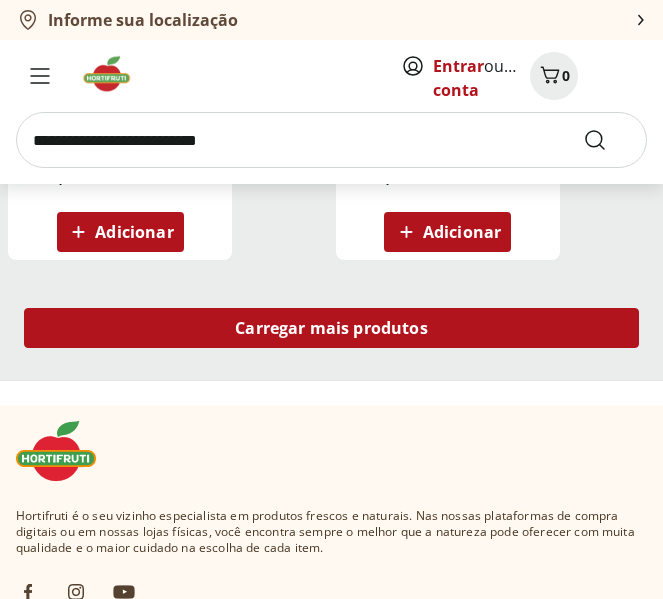 click on "Carregar mais produtos" at bounding box center [331, 328] 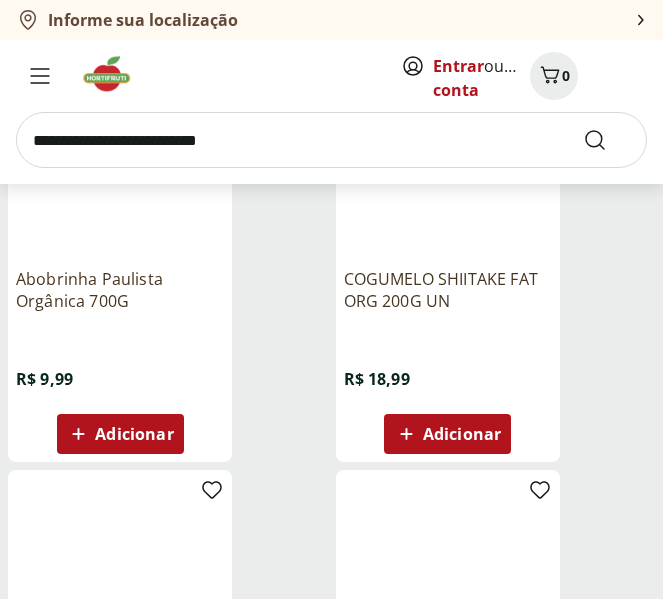 scroll, scrollTop: 9300, scrollLeft: 0, axis: vertical 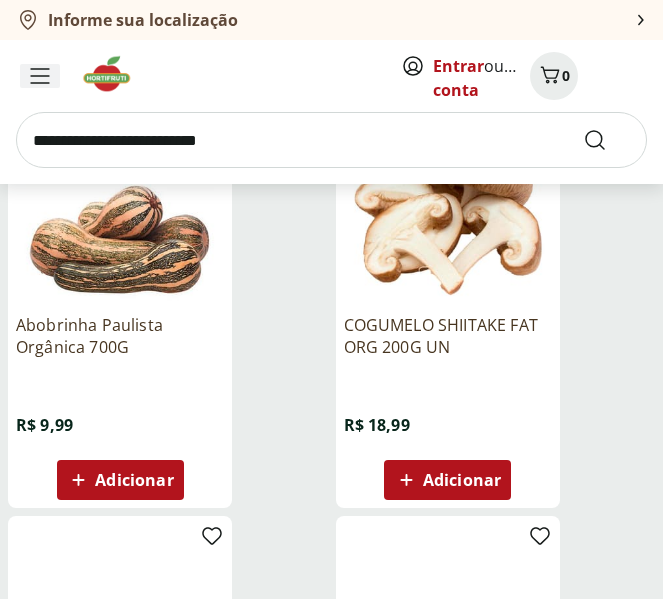 click at bounding box center [40, 76] 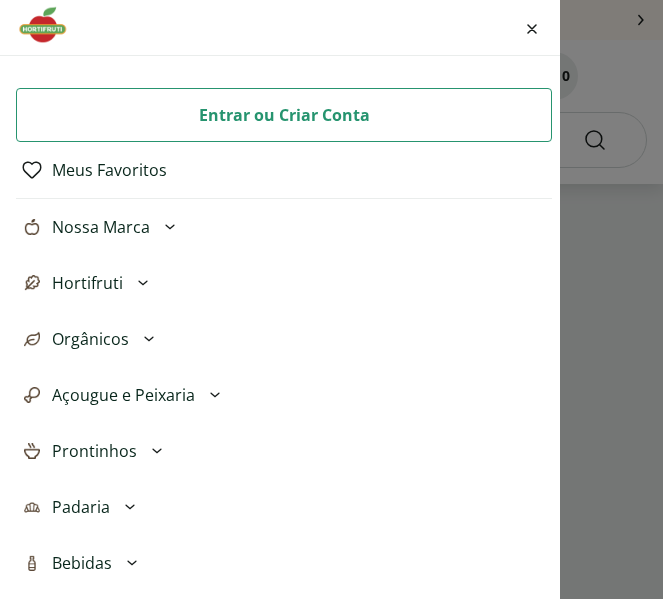 click 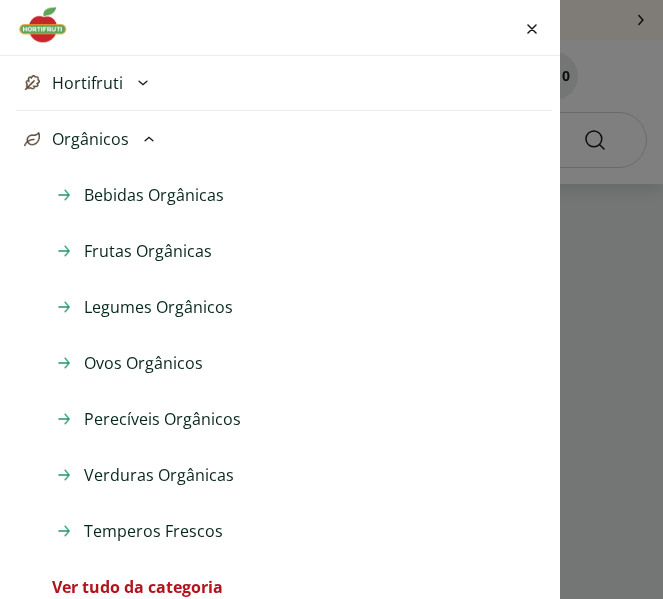 scroll, scrollTop: 300, scrollLeft: 0, axis: vertical 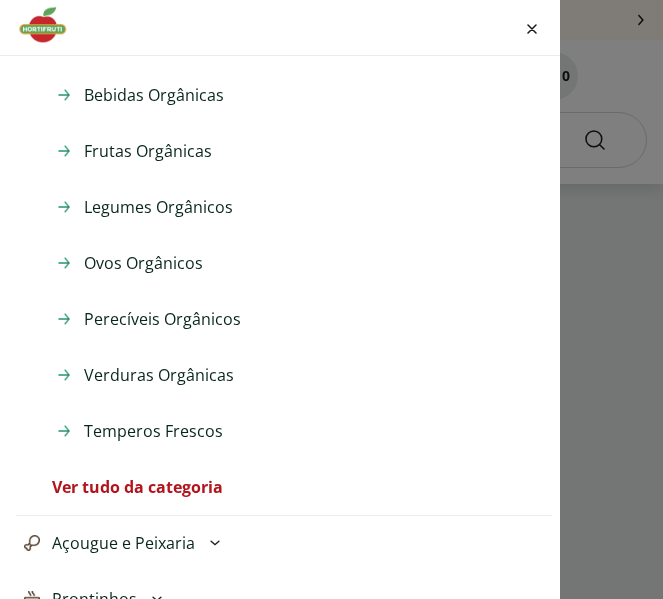 click on "Verduras Orgânicas" at bounding box center [159, 375] 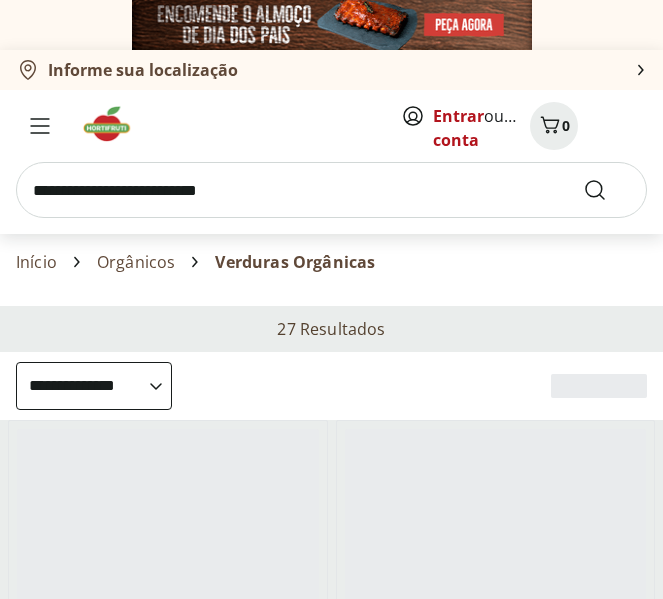 select on "**********" 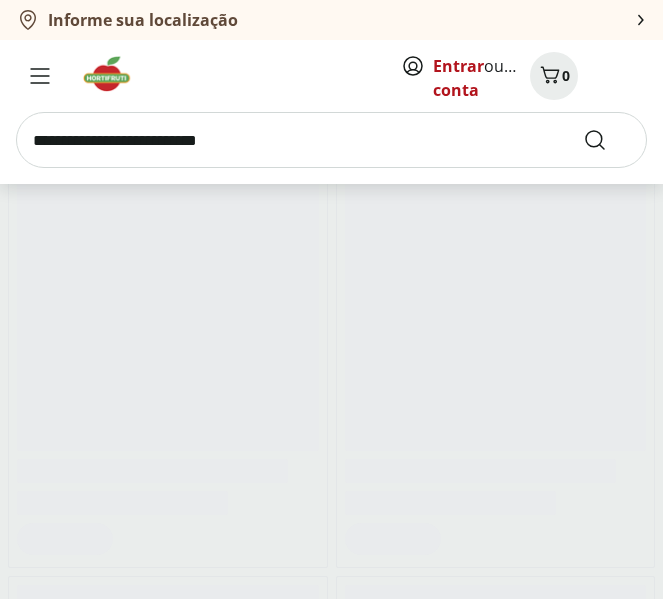scroll, scrollTop: 0, scrollLeft: 0, axis: both 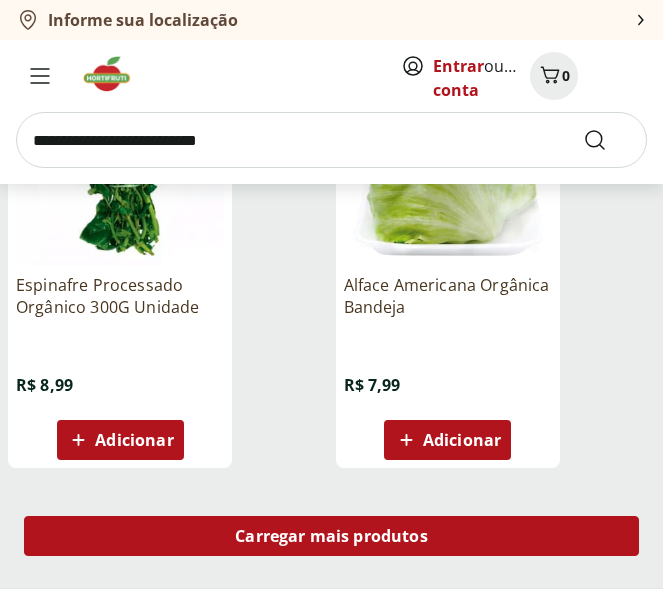 drag, startPoint x: 266, startPoint y: 522, endPoint x: 286, endPoint y: 482, distance: 44.72136 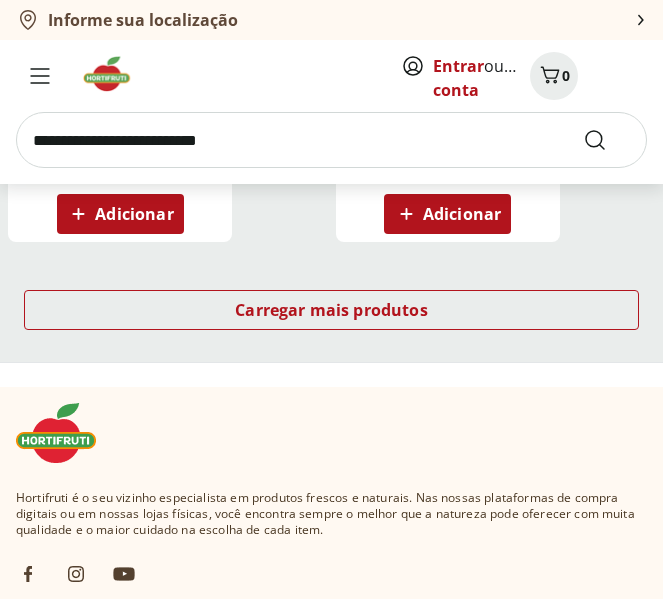 scroll, scrollTop: 5300, scrollLeft: 0, axis: vertical 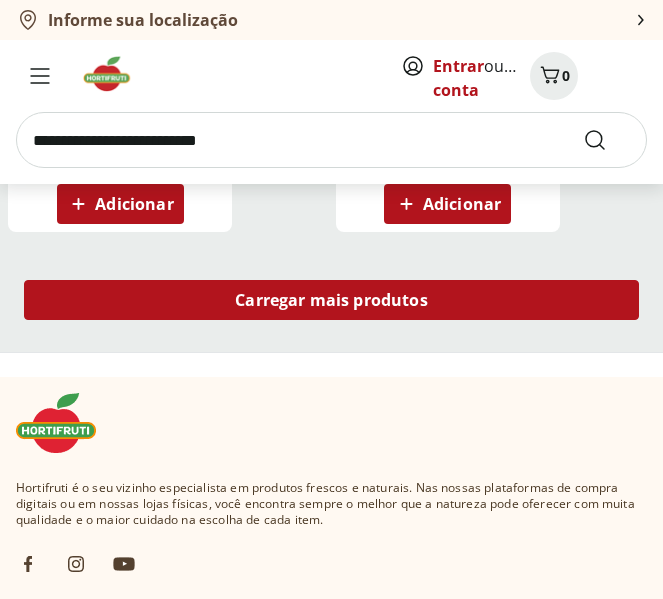 click on "Carregar mais produtos" at bounding box center (331, 300) 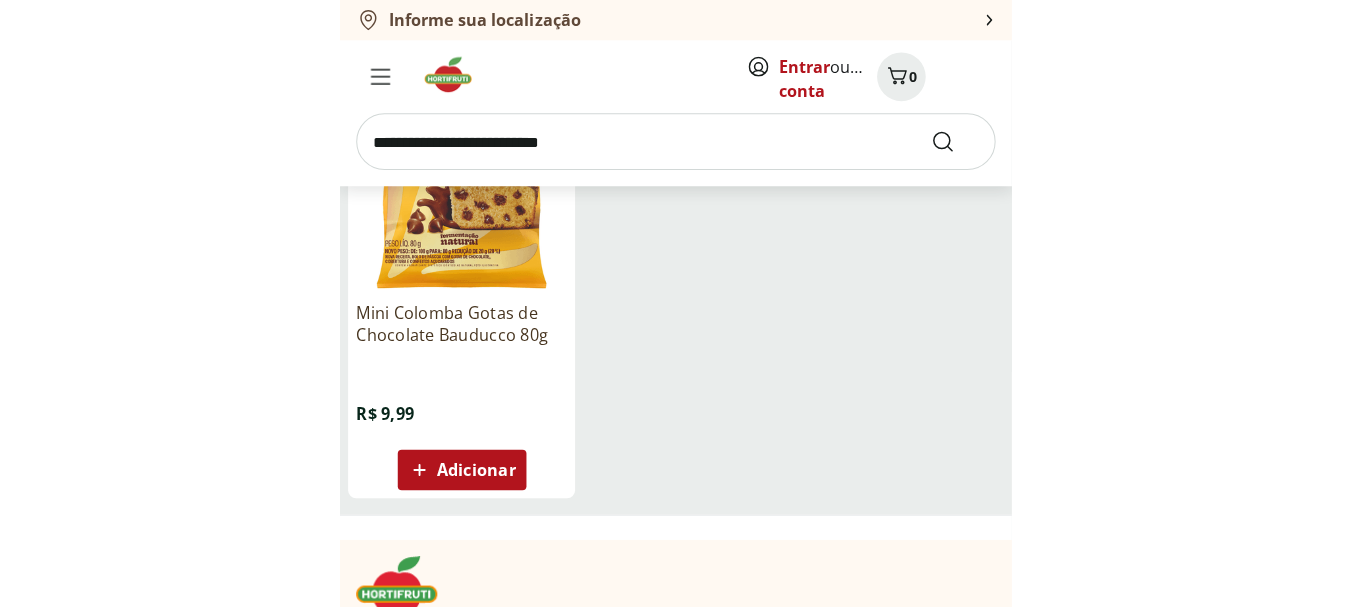 scroll, scrollTop: 3595, scrollLeft: 0, axis: vertical 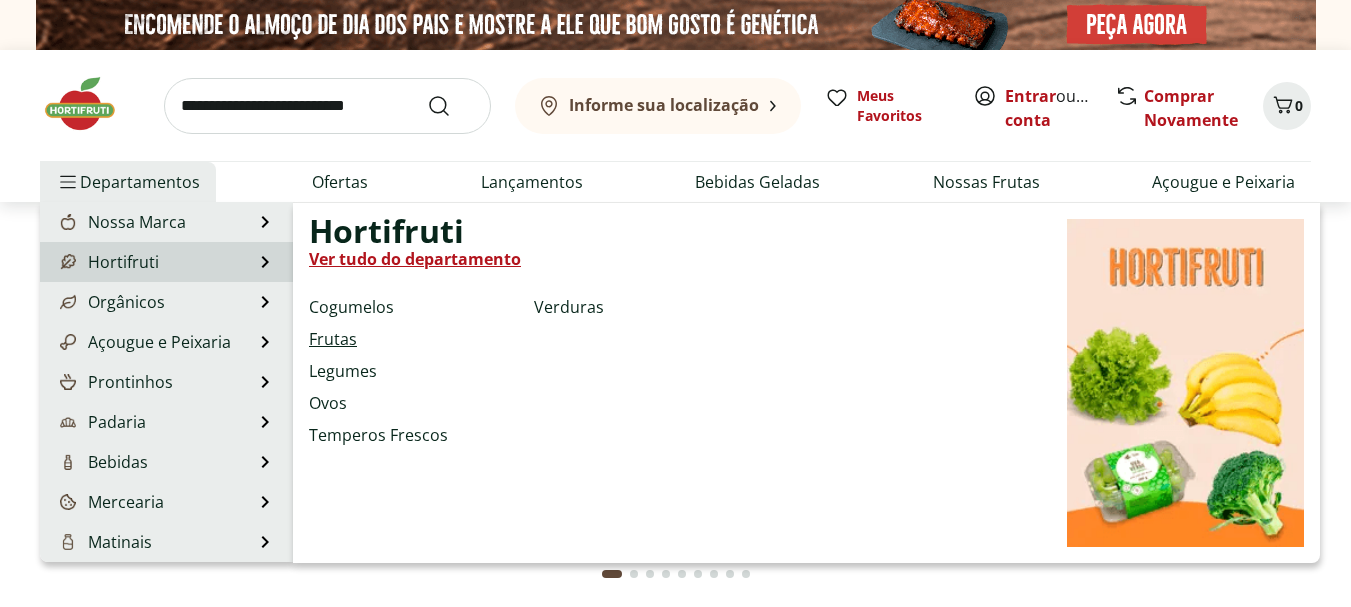 click on "Frutas" at bounding box center [333, 339] 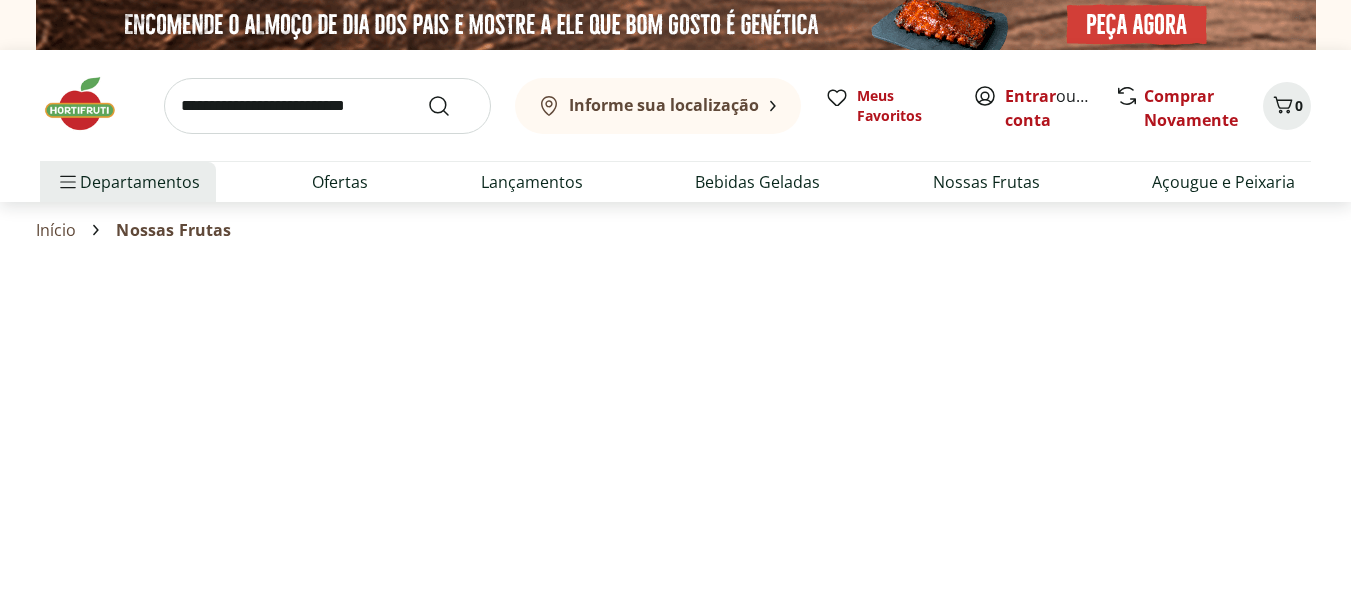 select on "**********" 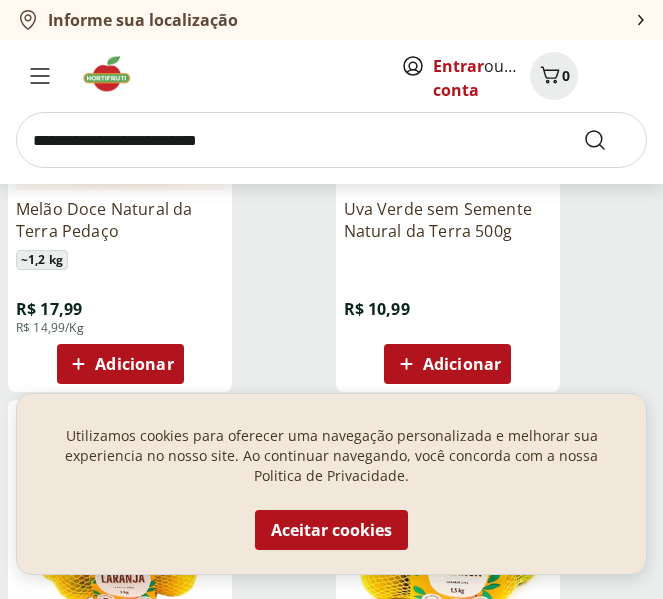 scroll, scrollTop: 400, scrollLeft: 0, axis: vertical 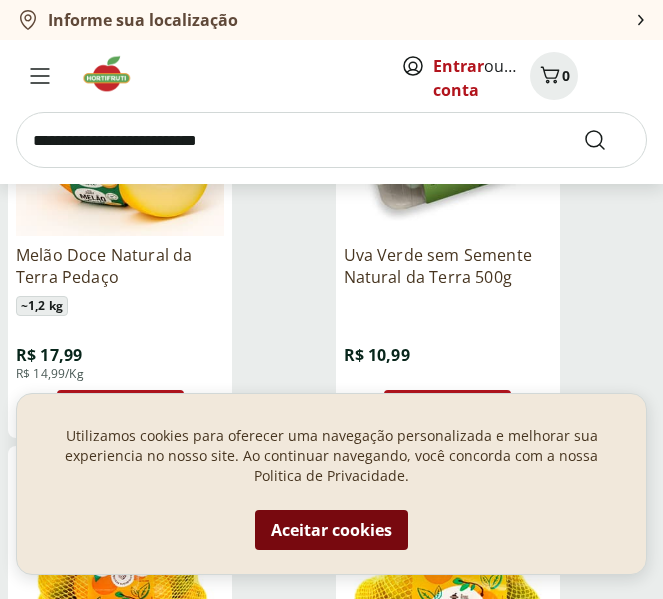 click on "Aceitar cookies" at bounding box center (331, 530) 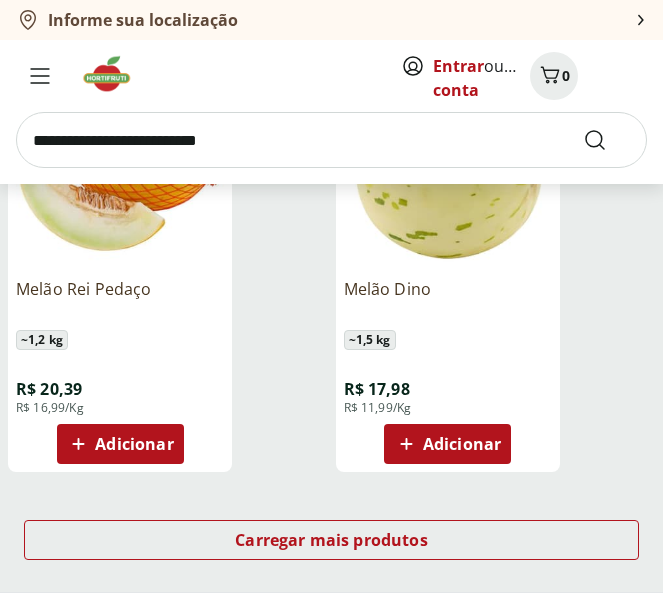 scroll, scrollTop: 2500, scrollLeft: 0, axis: vertical 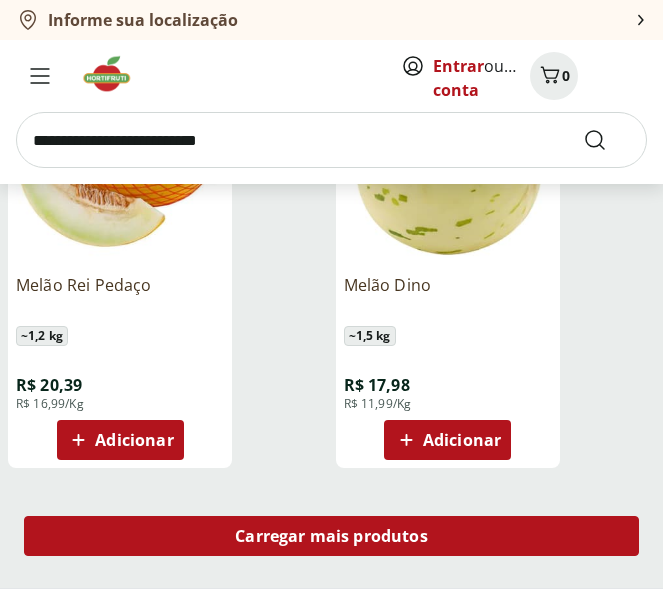 click on "Carregar mais produtos" at bounding box center (331, 536) 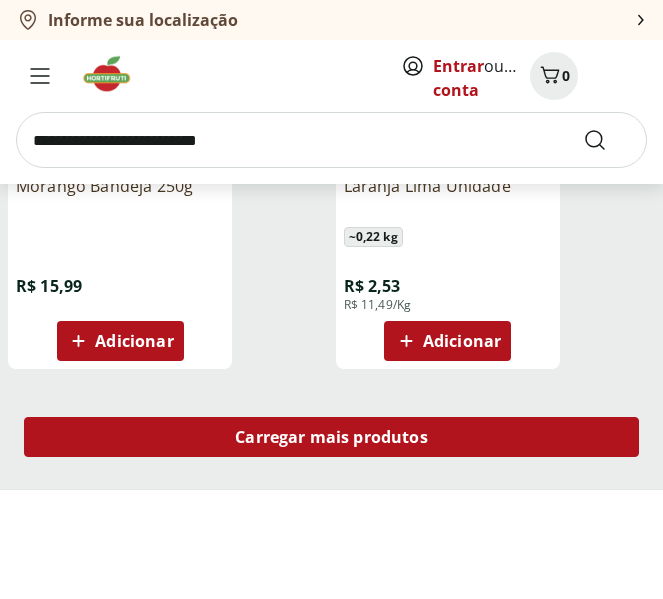 scroll, scrollTop: 5200, scrollLeft: 0, axis: vertical 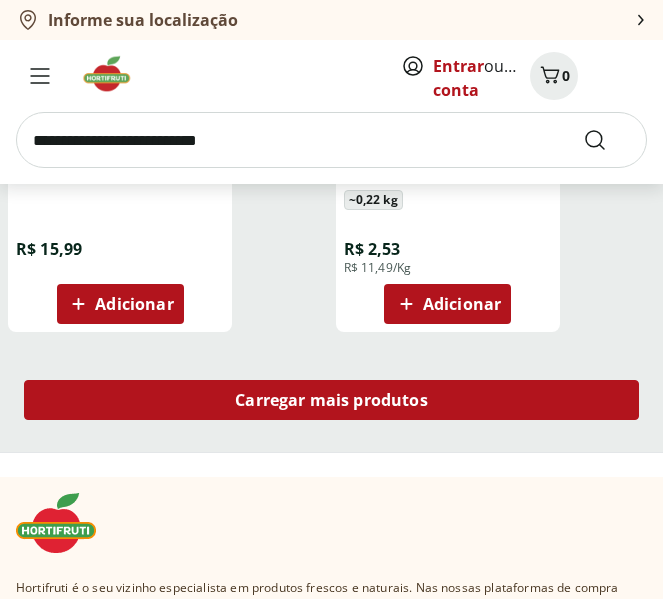 click on "Carregar mais produtos" at bounding box center [331, 400] 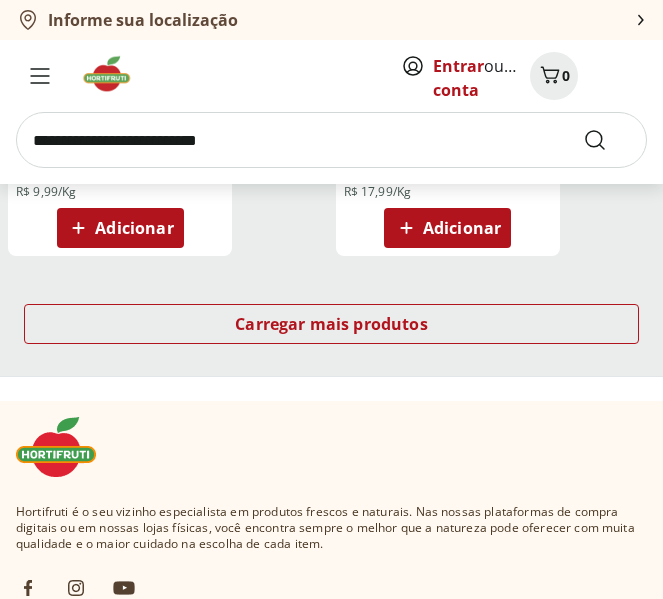 scroll, scrollTop: 7900, scrollLeft: 0, axis: vertical 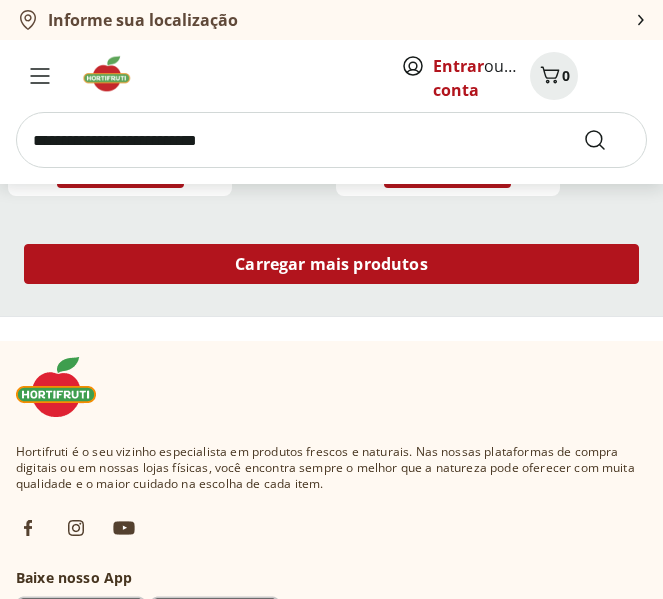 click on "Carregar mais produtos" at bounding box center (331, 264) 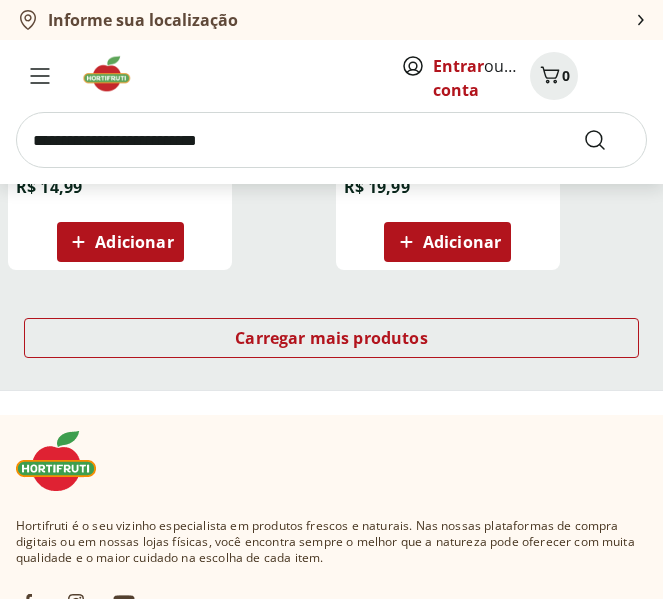 scroll, scrollTop: 10400, scrollLeft: 0, axis: vertical 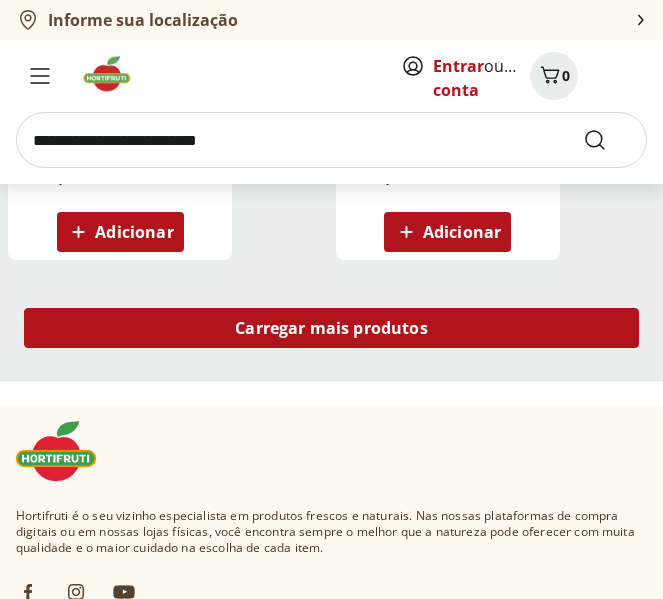 click on "Carregar mais produtos" at bounding box center (331, 328) 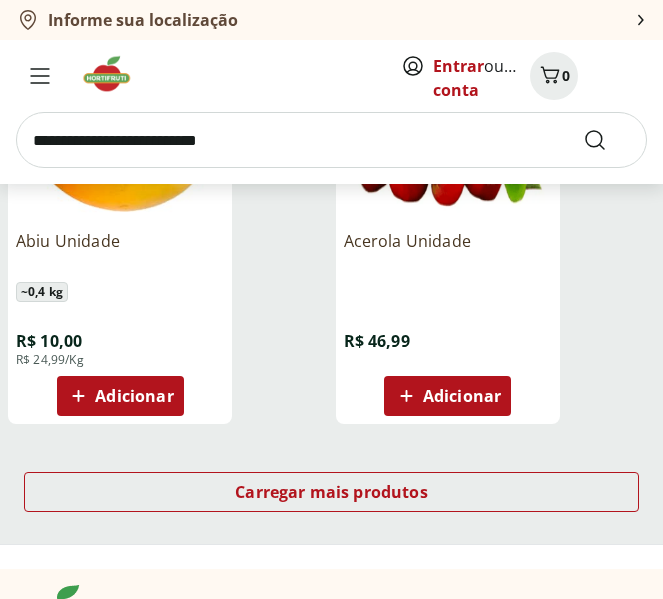 scroll, scrollTop: 12900, scrollLeft: 0, axis: vertical 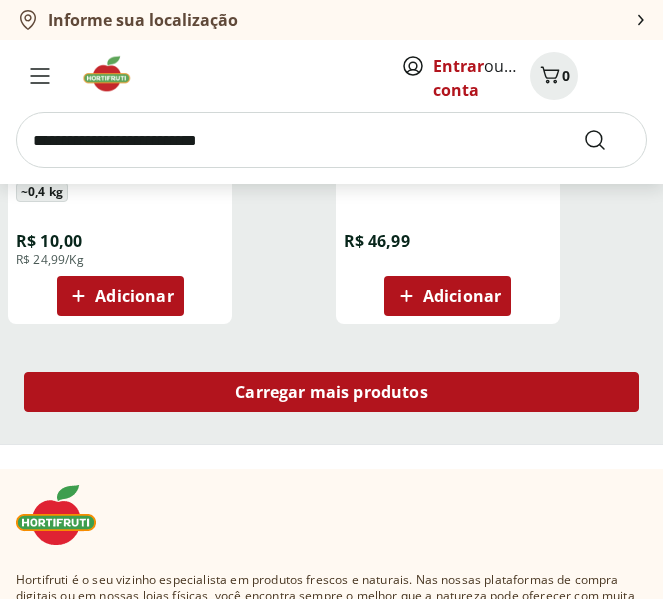 click on "Carregar mais produtos" at bounding box center [331, 392] 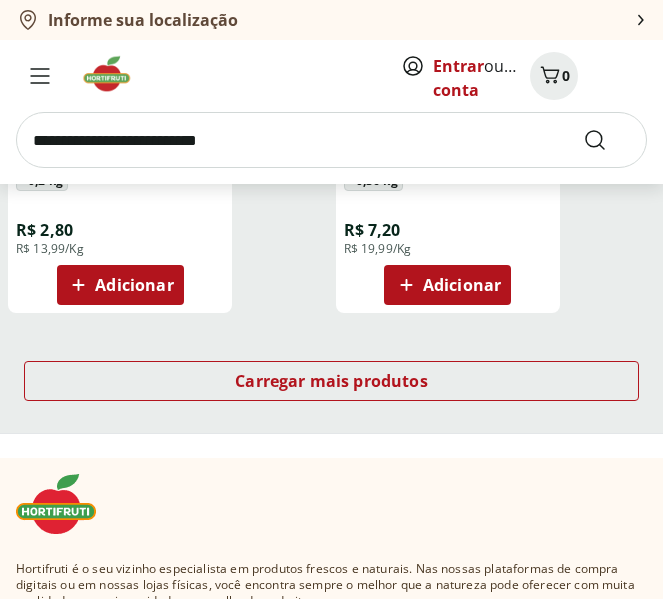 scroll, scrollTop: 15500, scrollLeft: 0, axis: vertical 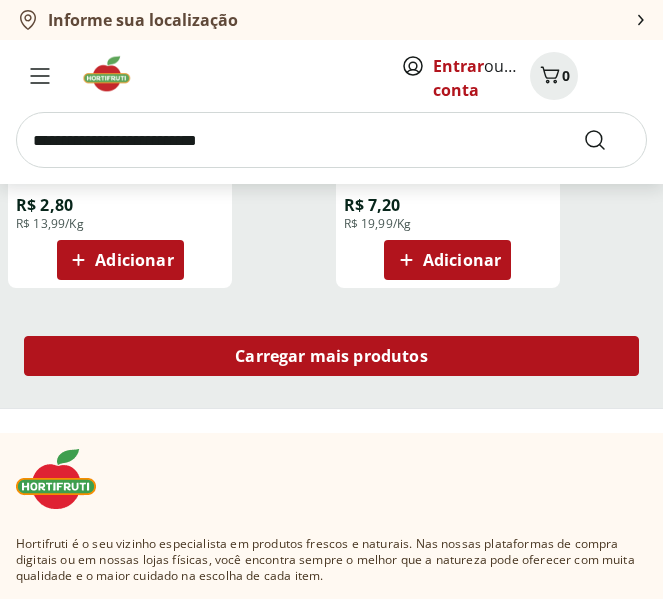 click on "Carregar mais produtos" at bounding box center [331, 356] 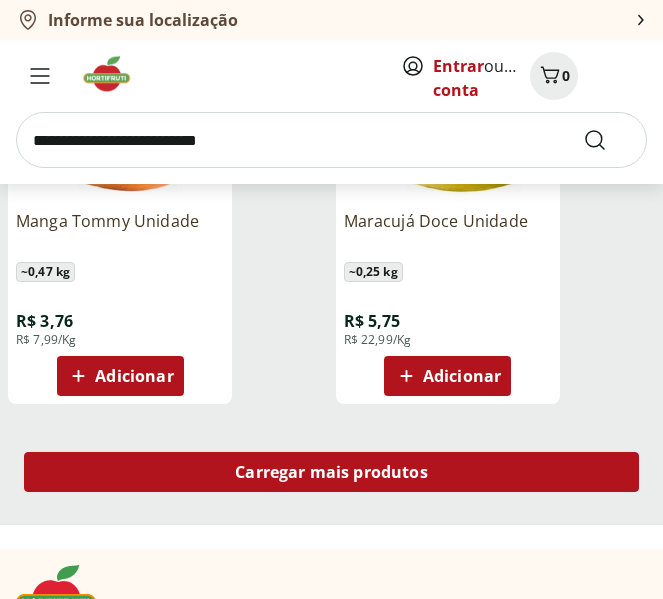 scroll, scrollTop: 18000, scrollLeft: 0, axis: vertical 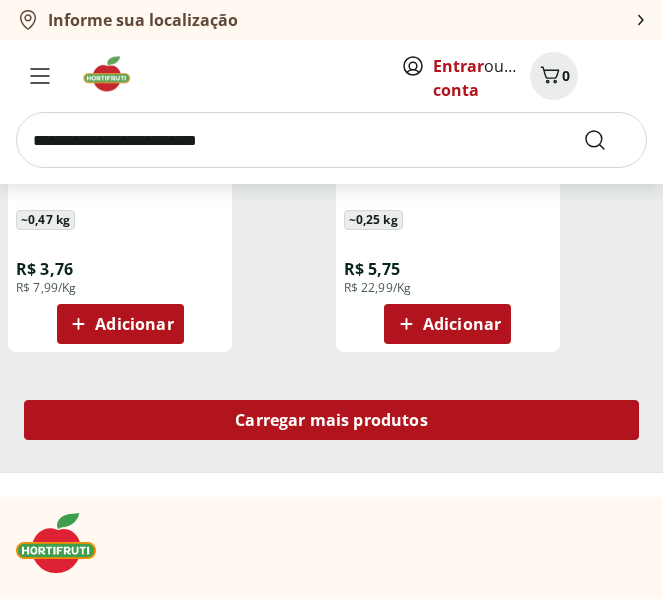 click on "Carregar mais produtos" at bounding box center [331, 420] 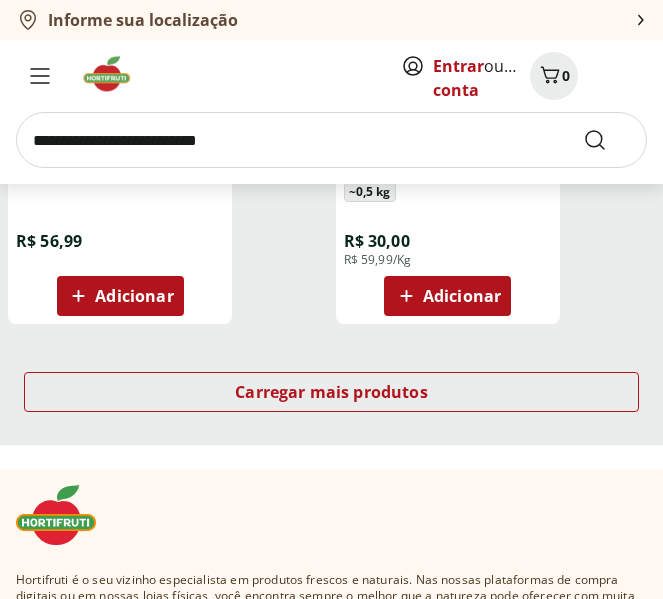 scroll, scrollTop: 20600, scrollLeft: 0, axis: vertical 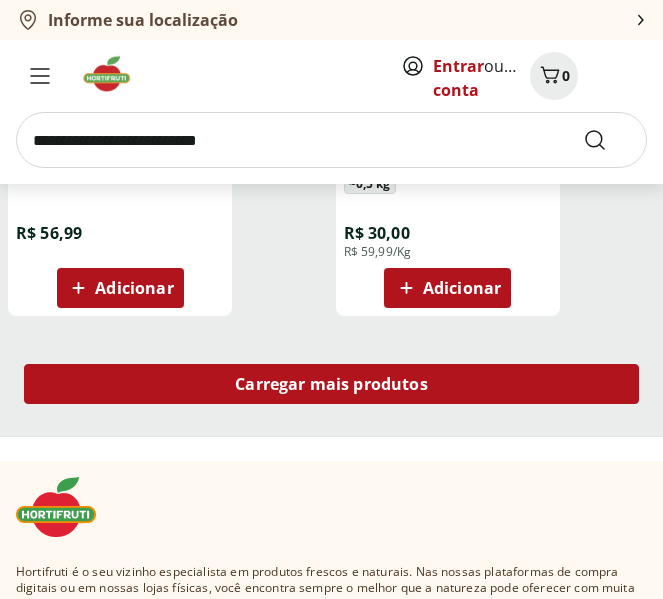 click on "Carregar mais produtos" at bounding box center (331, 384) 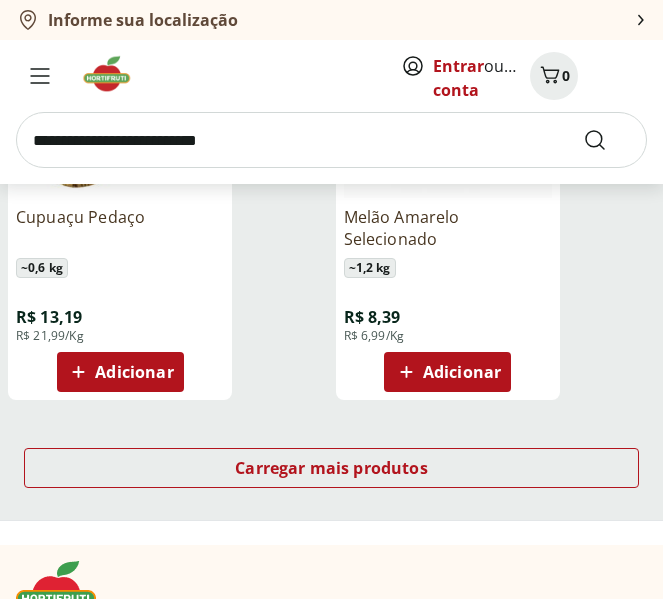 scroll, scrollTop: 23100, scrollLeft: 0, axis: vertical 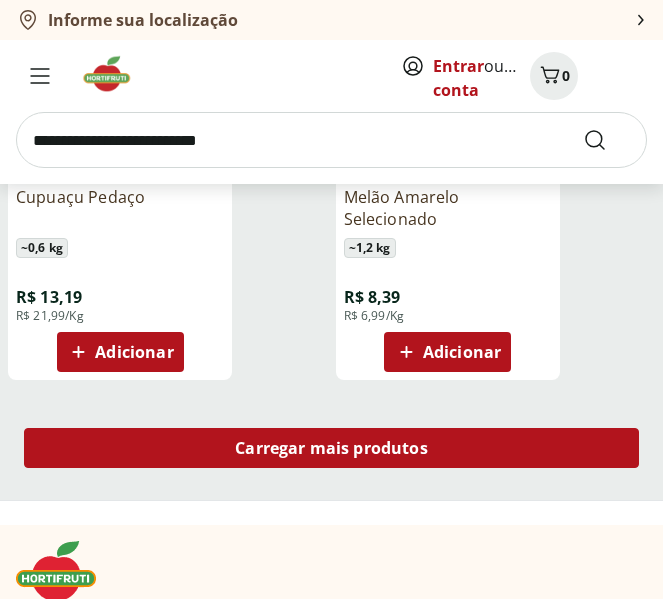click on "Carregar mais produtos" at bounding box center [331, 448] 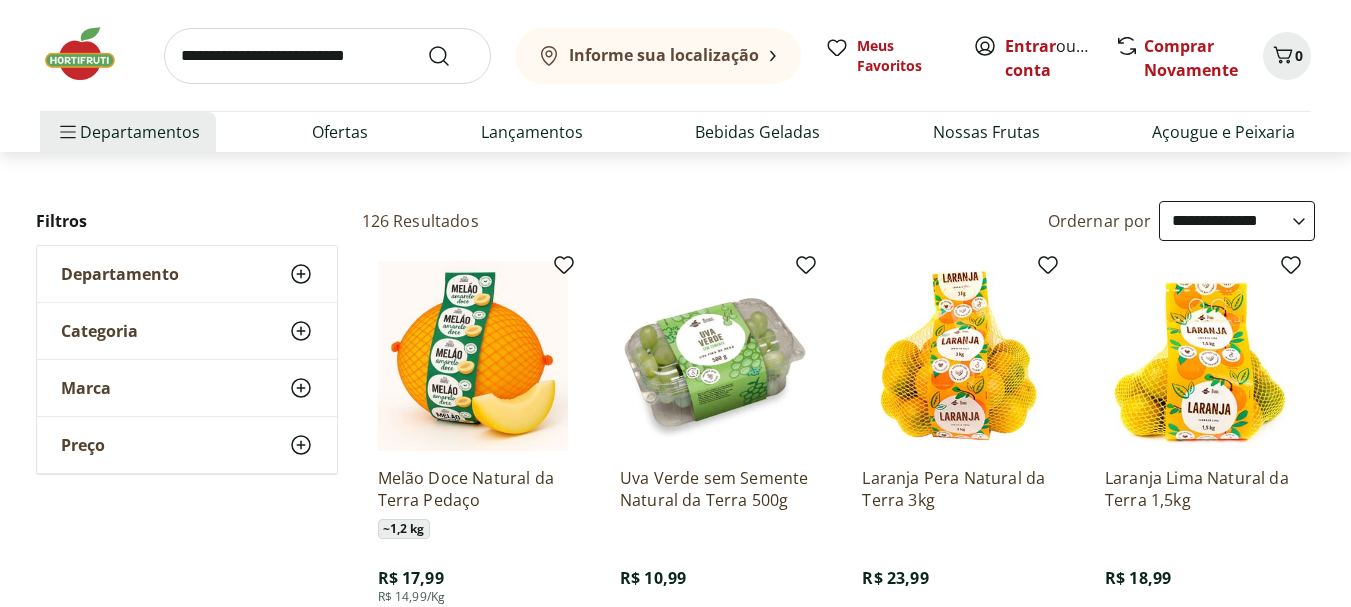 scroll, scrollTop: 0, scrollLeft: 0, axis: both 